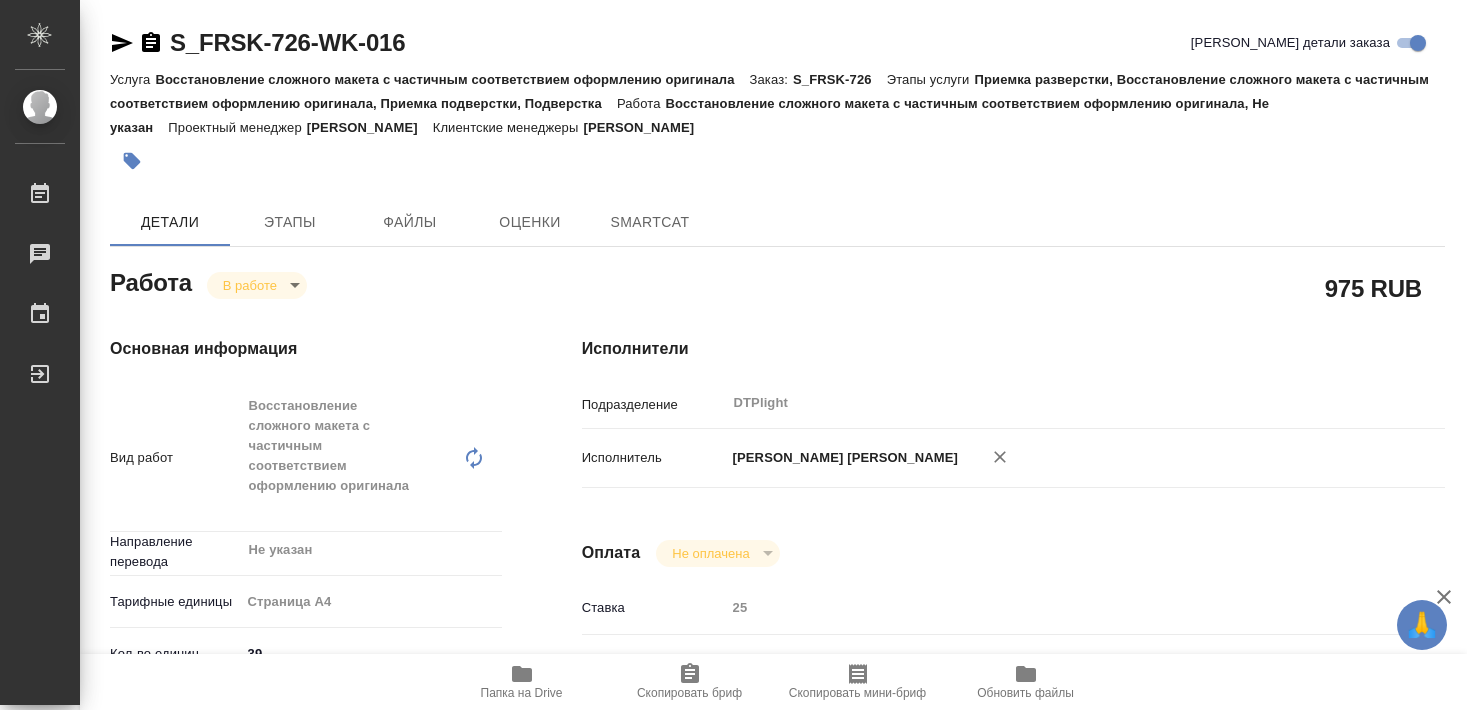 type on "x" 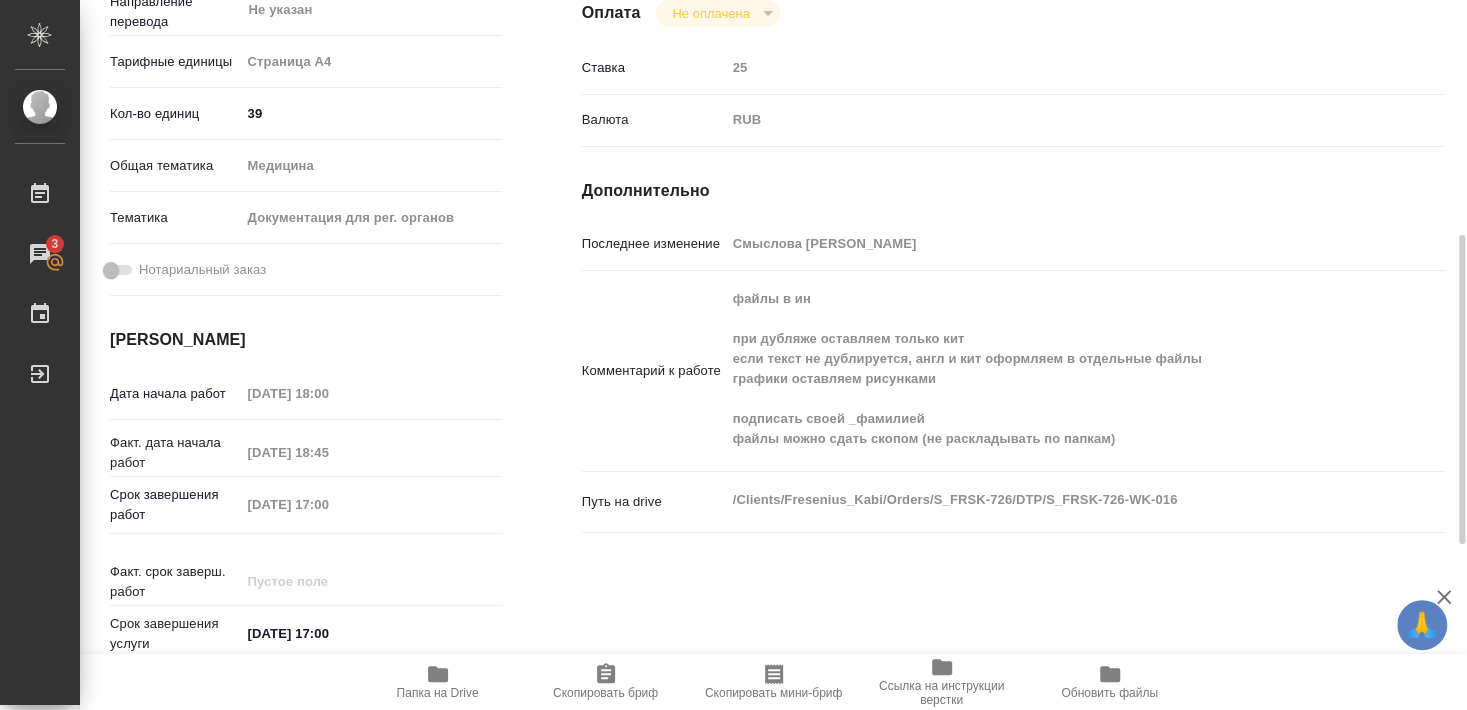 scroll, scrollTop: 919, scrollLeft: 0, axis: vertical 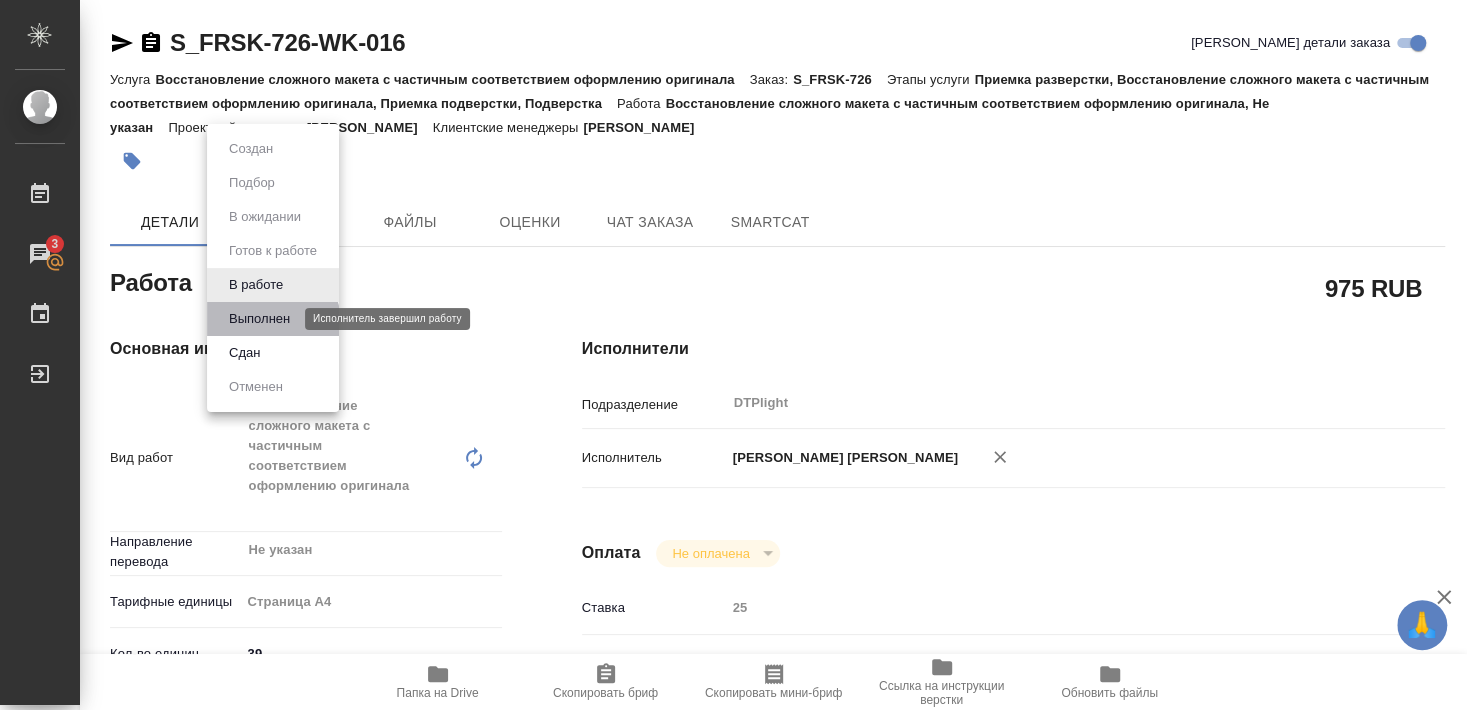 click on "Выполнен" at bounding box center (259, 319) 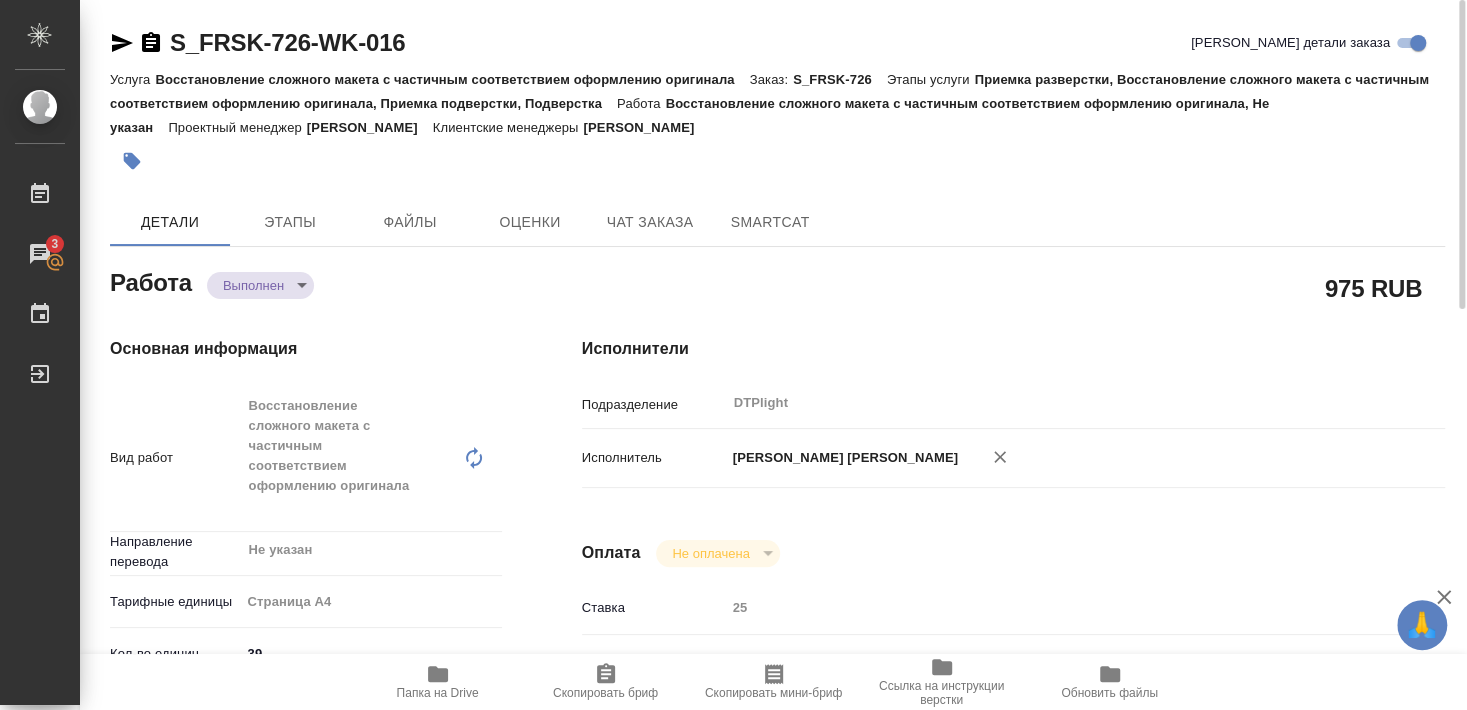type on "x" 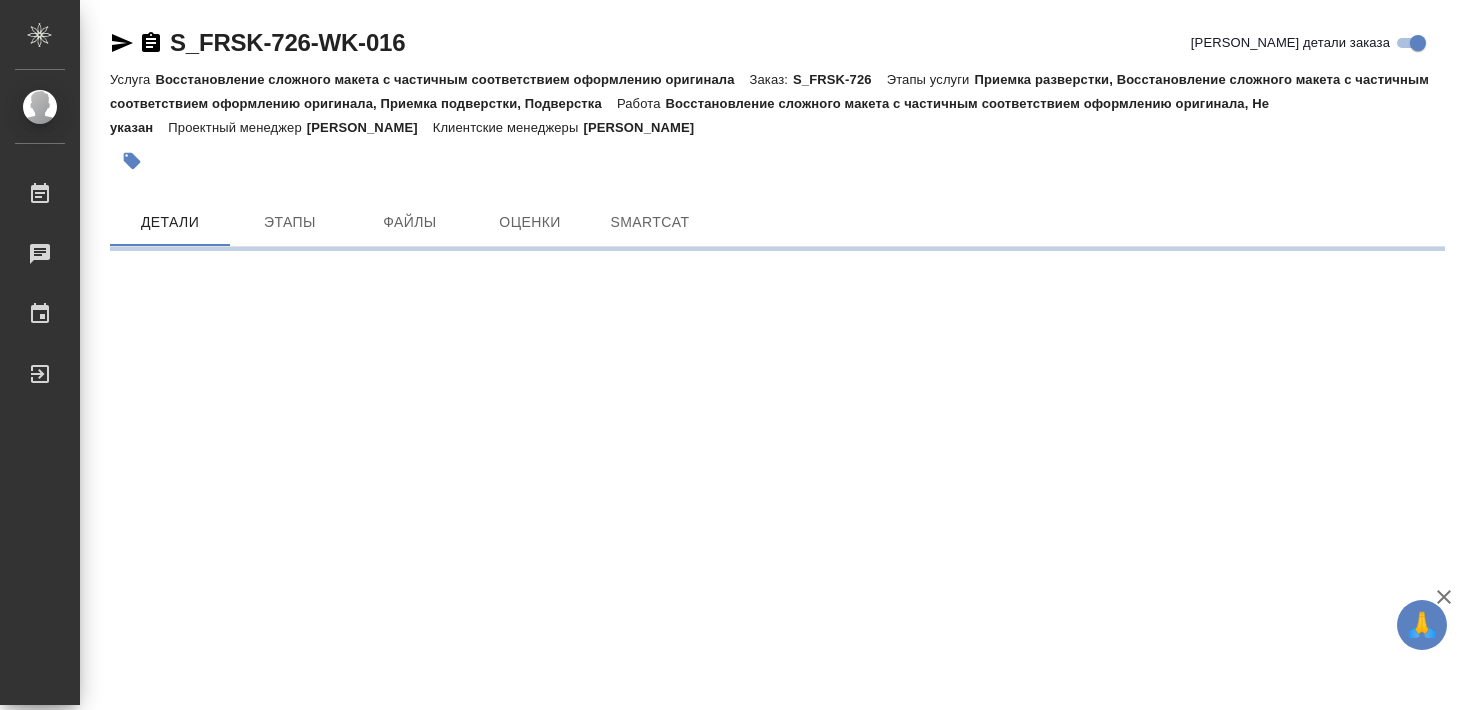 scroll, scrollTop: 0, scrollLeft: 0, axis: both 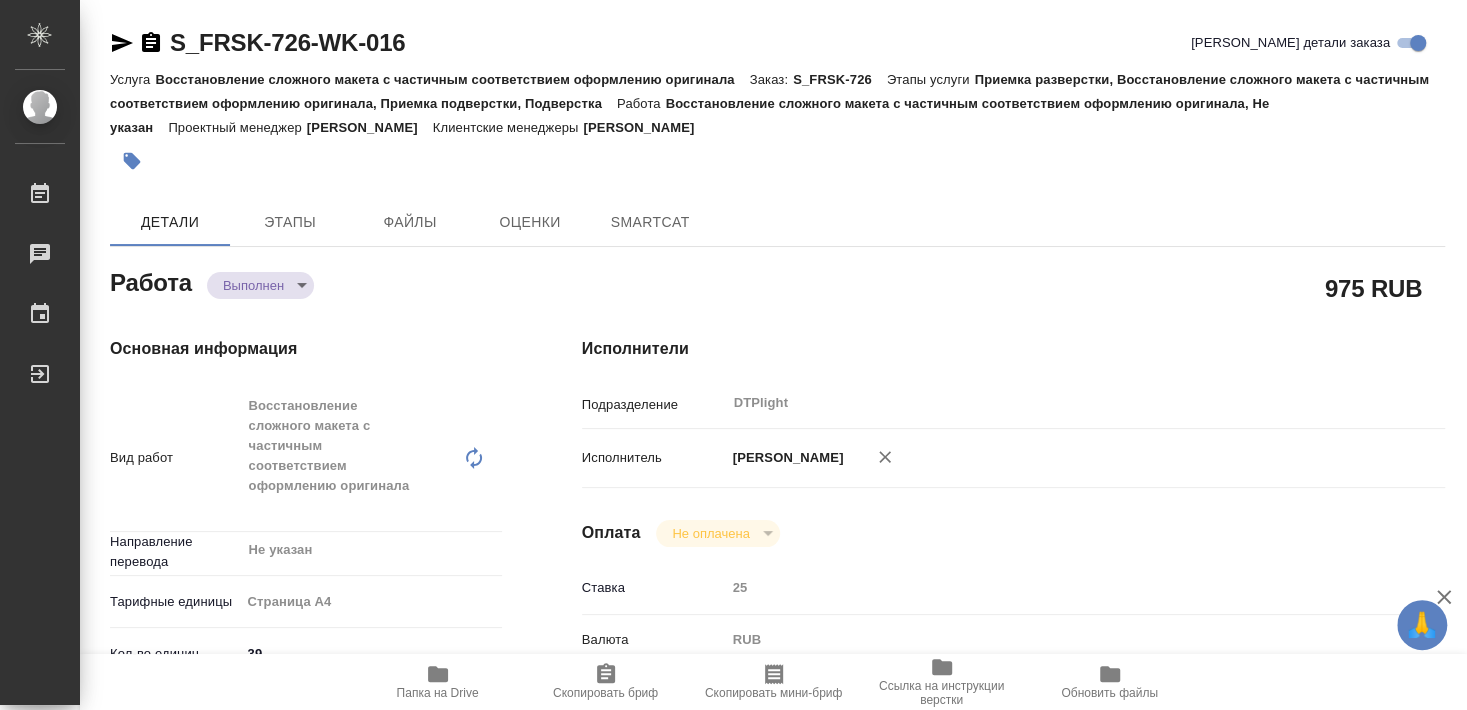type on "x" 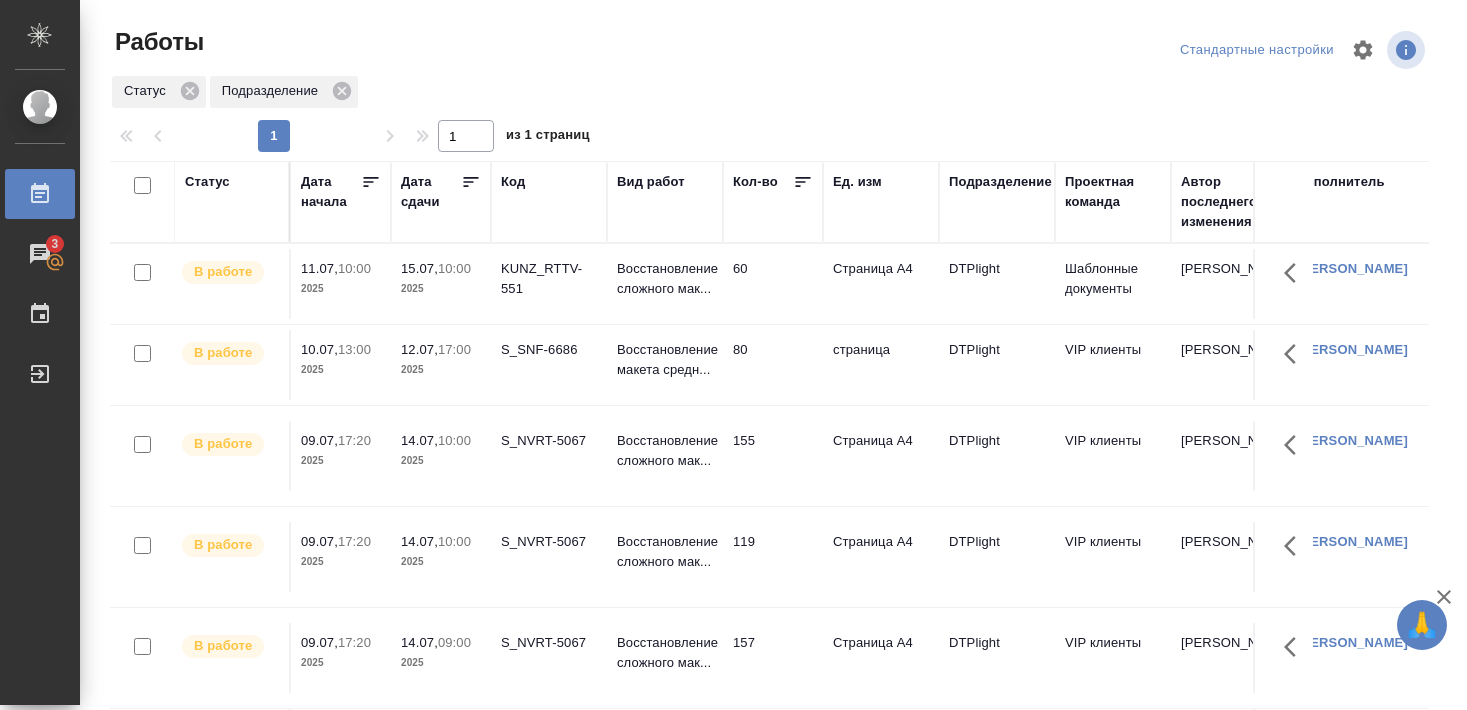scroll, scrollTop: 0, scrollLeft: 0, axis: both 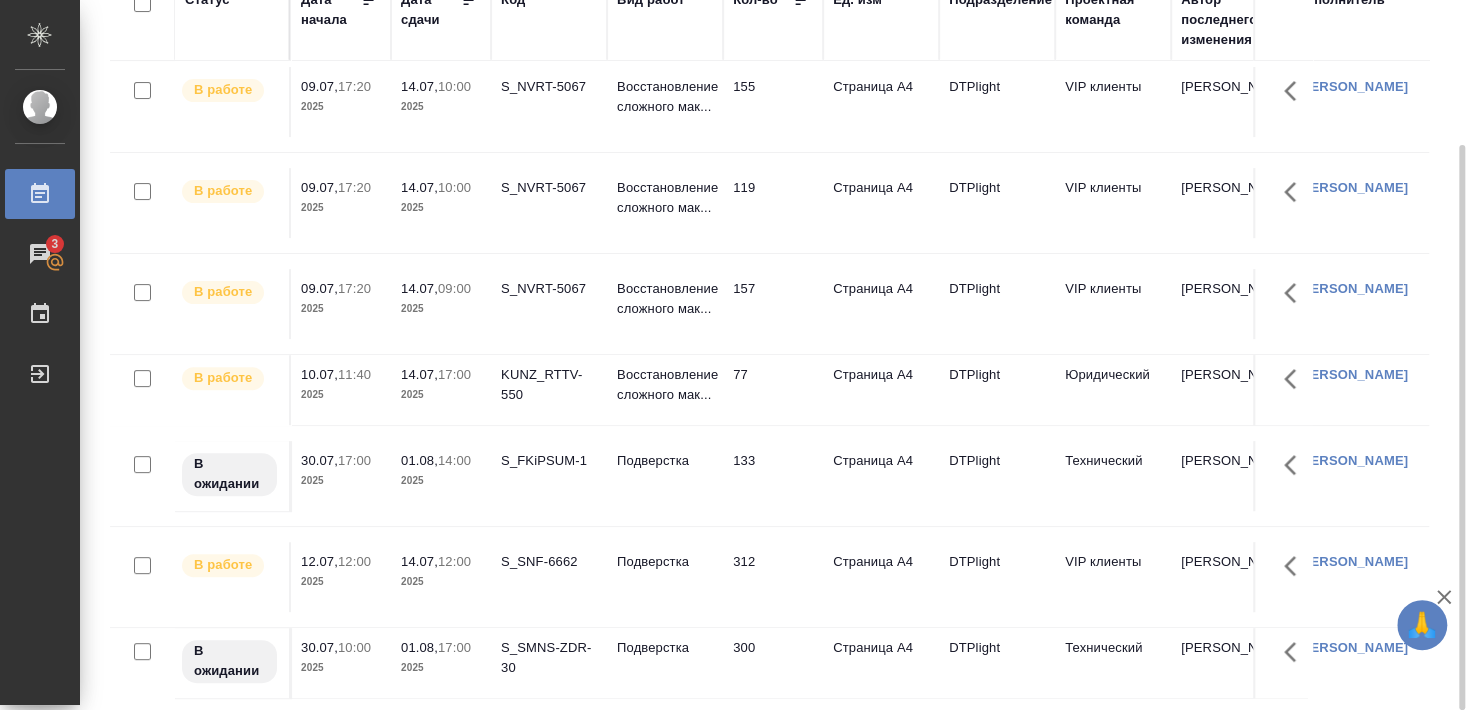 click on "S_SNF-6662" at bounding box center [549, -75] 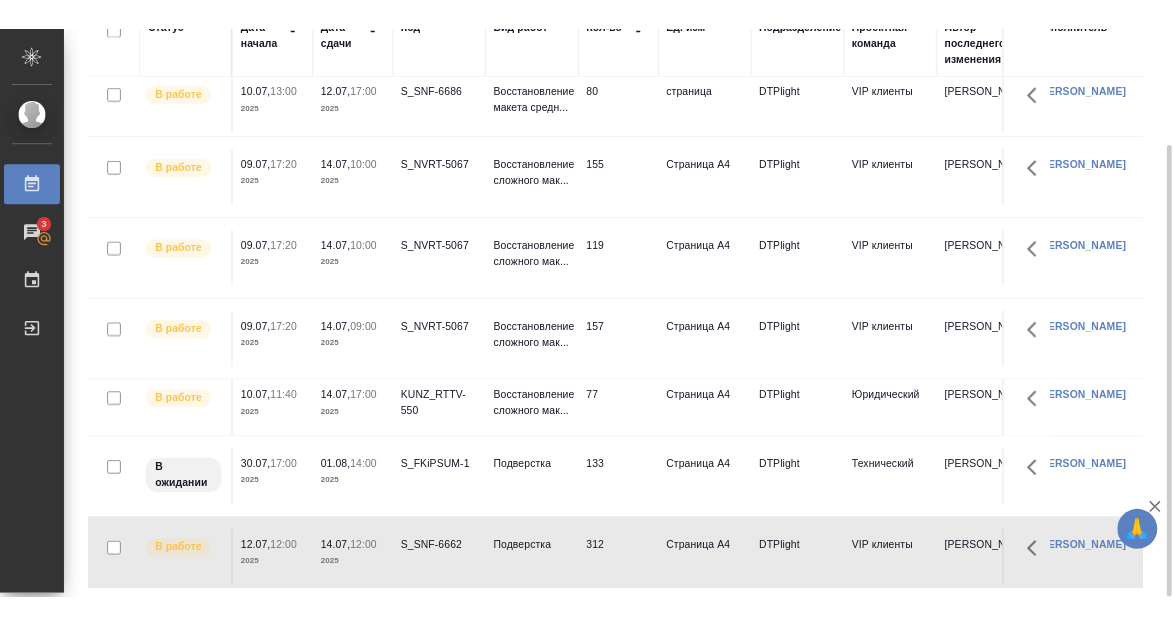 scroll, scrollTop: 87, scrollLeft: 0, axis: vertical 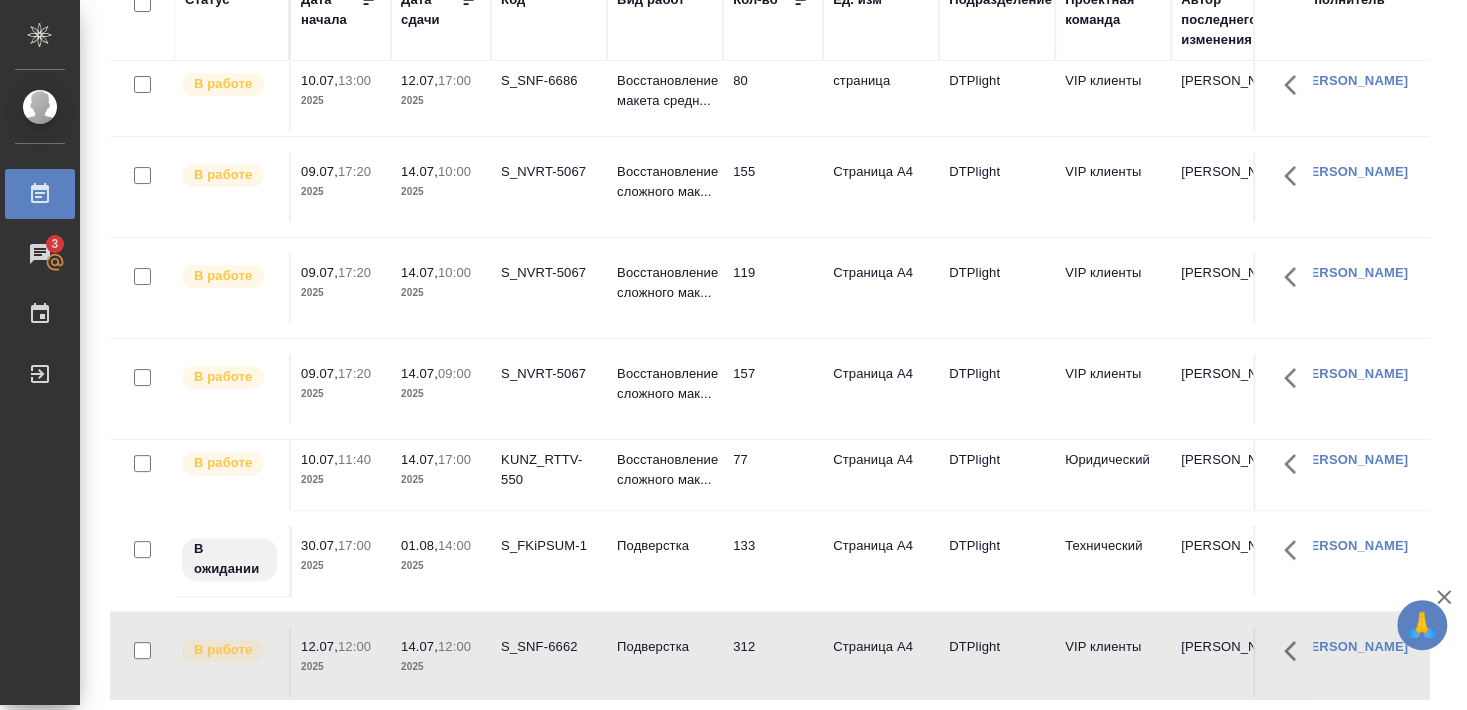 click on "S_SNF-6686" at bounding box center (549, 10) 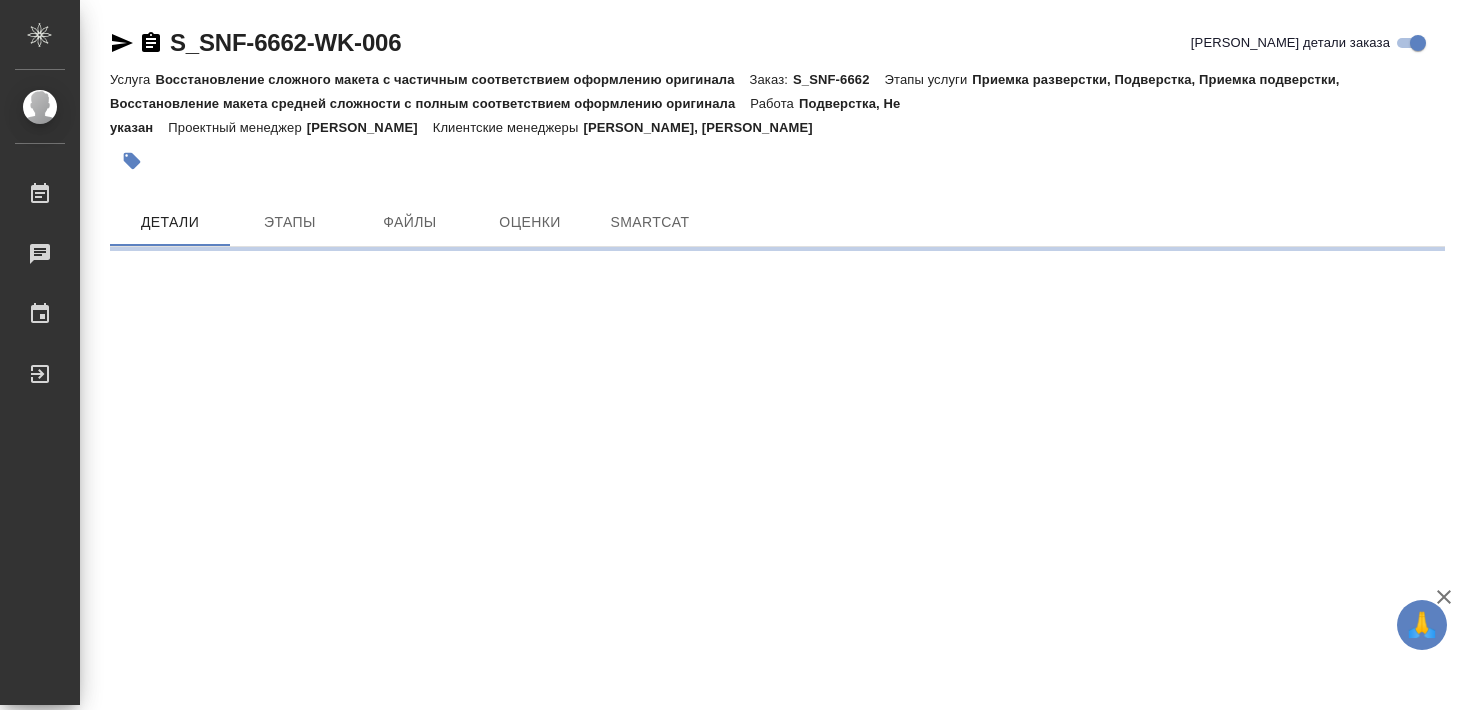 scroll, scrollTop: 0, scrollLeft: 0, axis: both 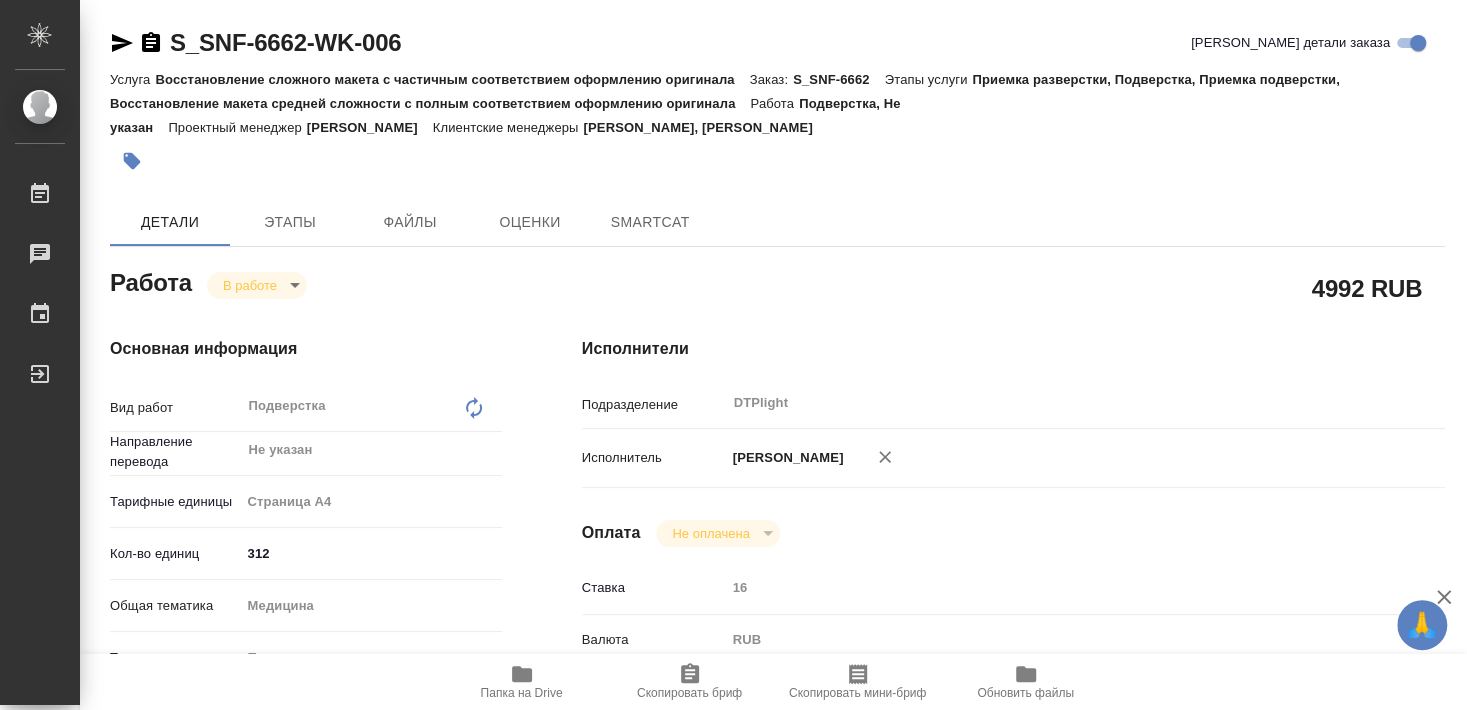 type on "x" 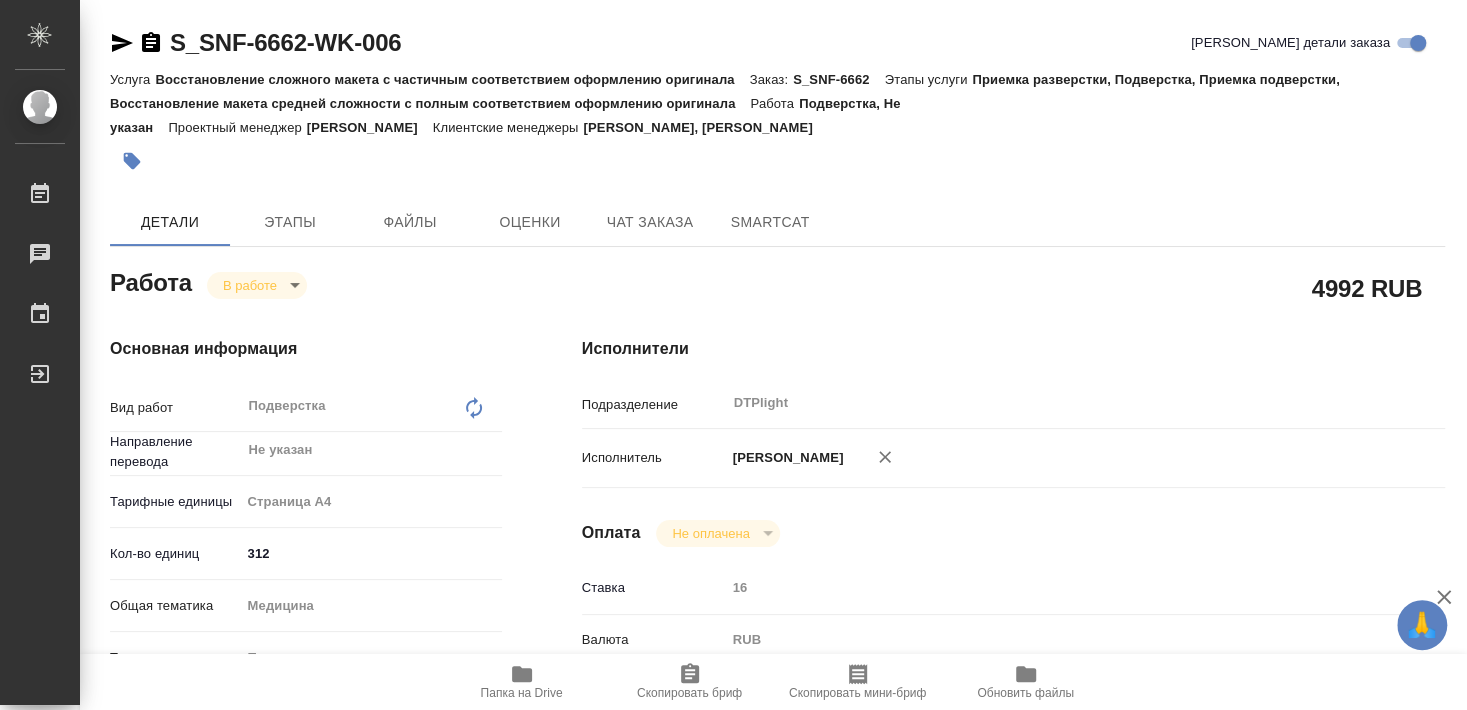 type on "x" 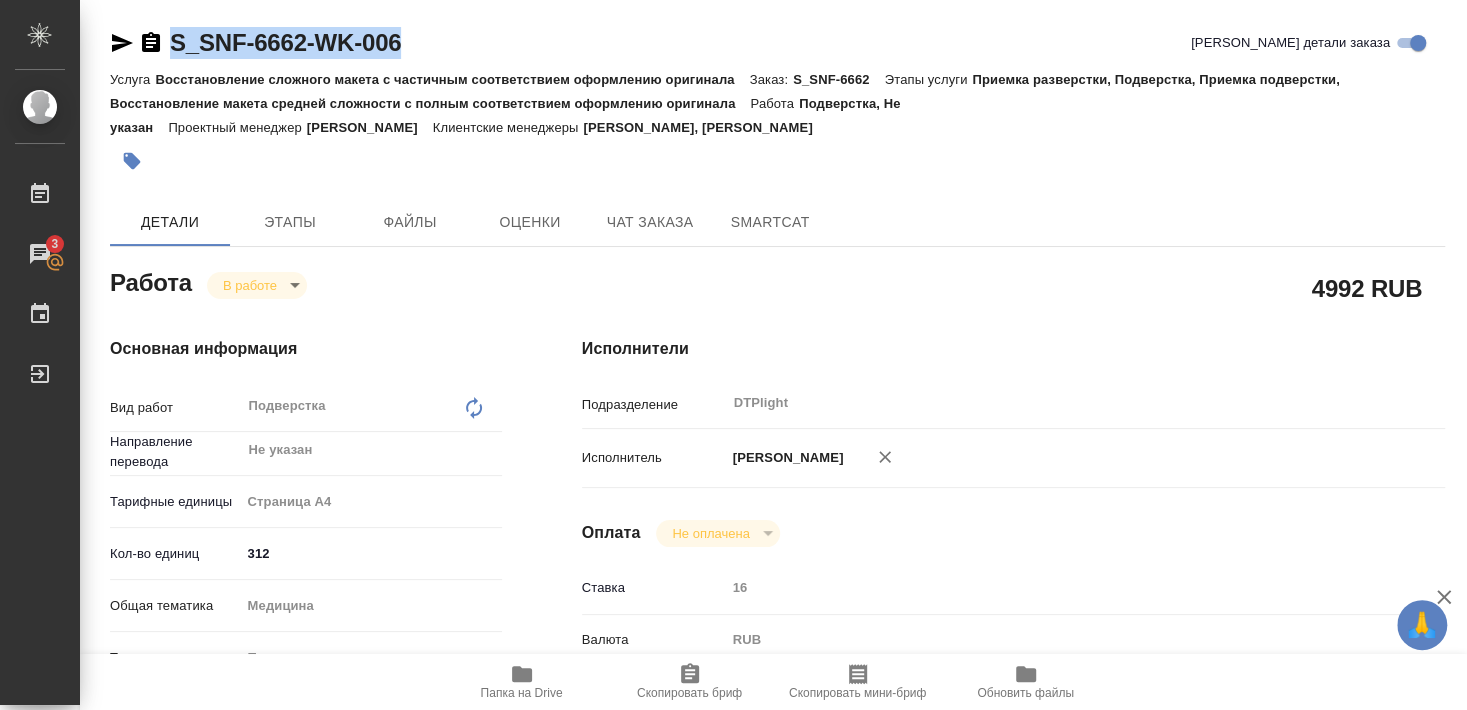drag, startPoint x: 171, startPoint y: 64, endPoint x: 435, endPoint y: 39, distance: 265.18106 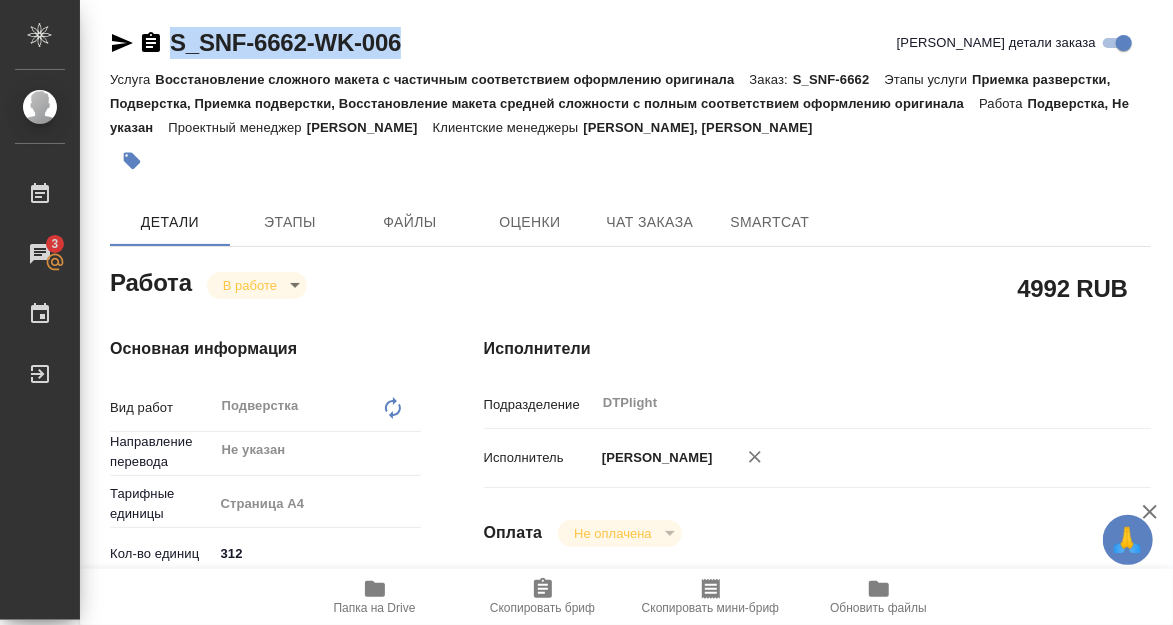 type on "x" 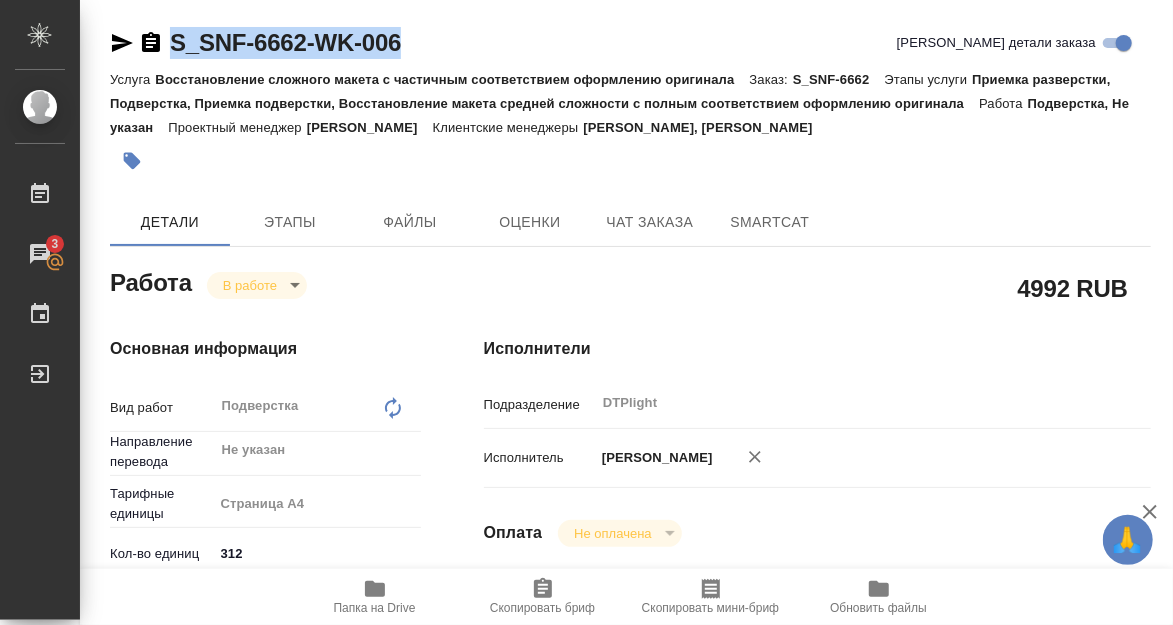 type on "x" 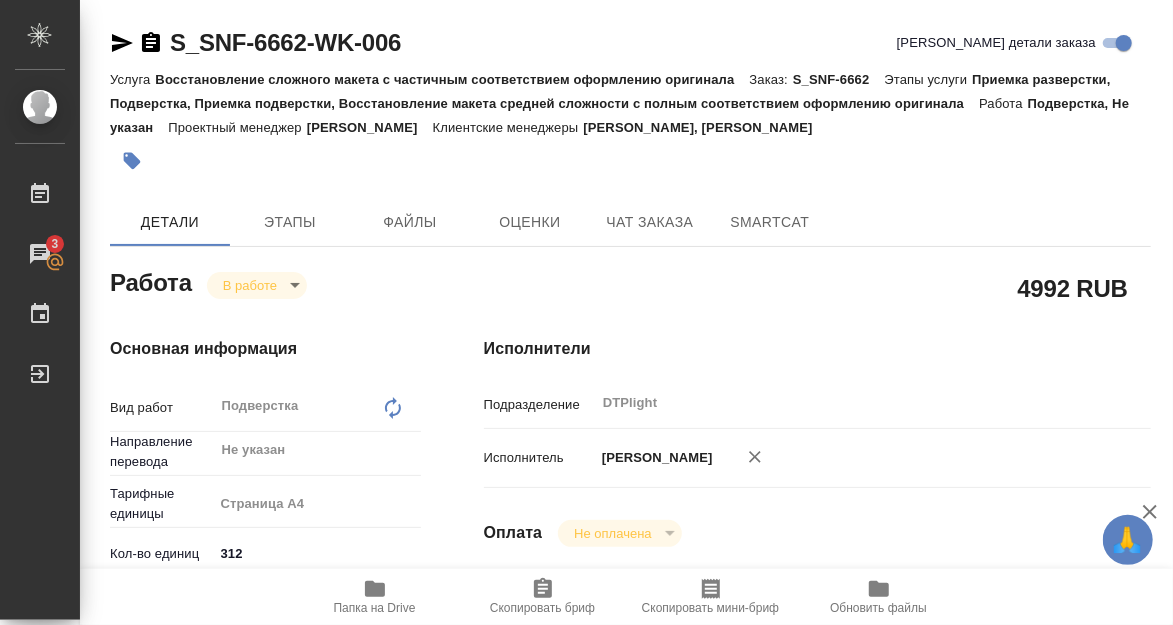 click on "Основная информация Вид работ Подверстка x ​ Направление перевода Не указан ​ Тарифные единицы Страница А4 5f036ec4e16dec2d6b59c8ff Кол-во единиц 312 Общая тематика Медицина med Тематика Производство лекарственных препаратов 614982fec5ecbb70f805293f Нотариальный заказ Сроки Дата начала работ 12.07.2025 12:00 Факт. дата начала работ 11.07.2025 14:40 Срок завершения работ 14.07.2025 12:00 Факт. срок заверш. работ Срок завершения услуги 14.07.2025 12:00" at bounding box center [257, 734] 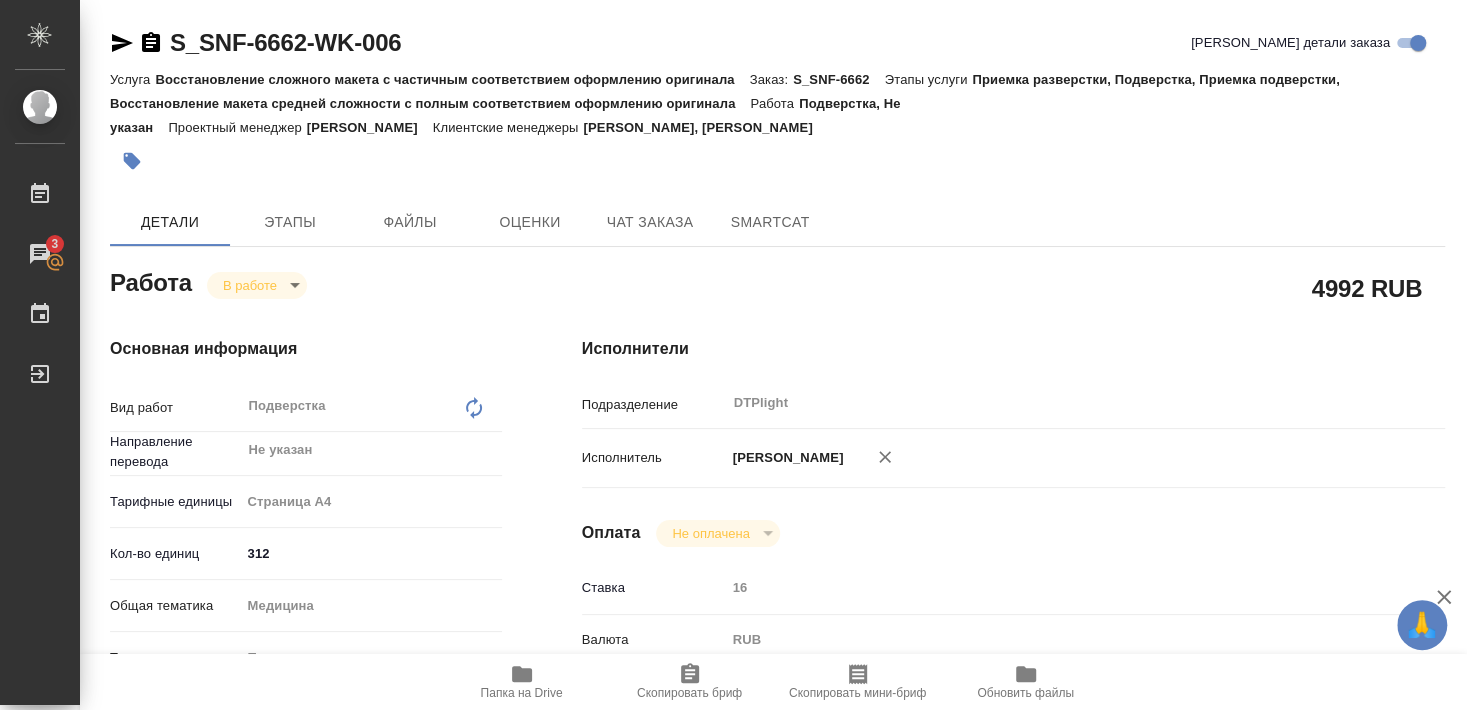 type on "x" 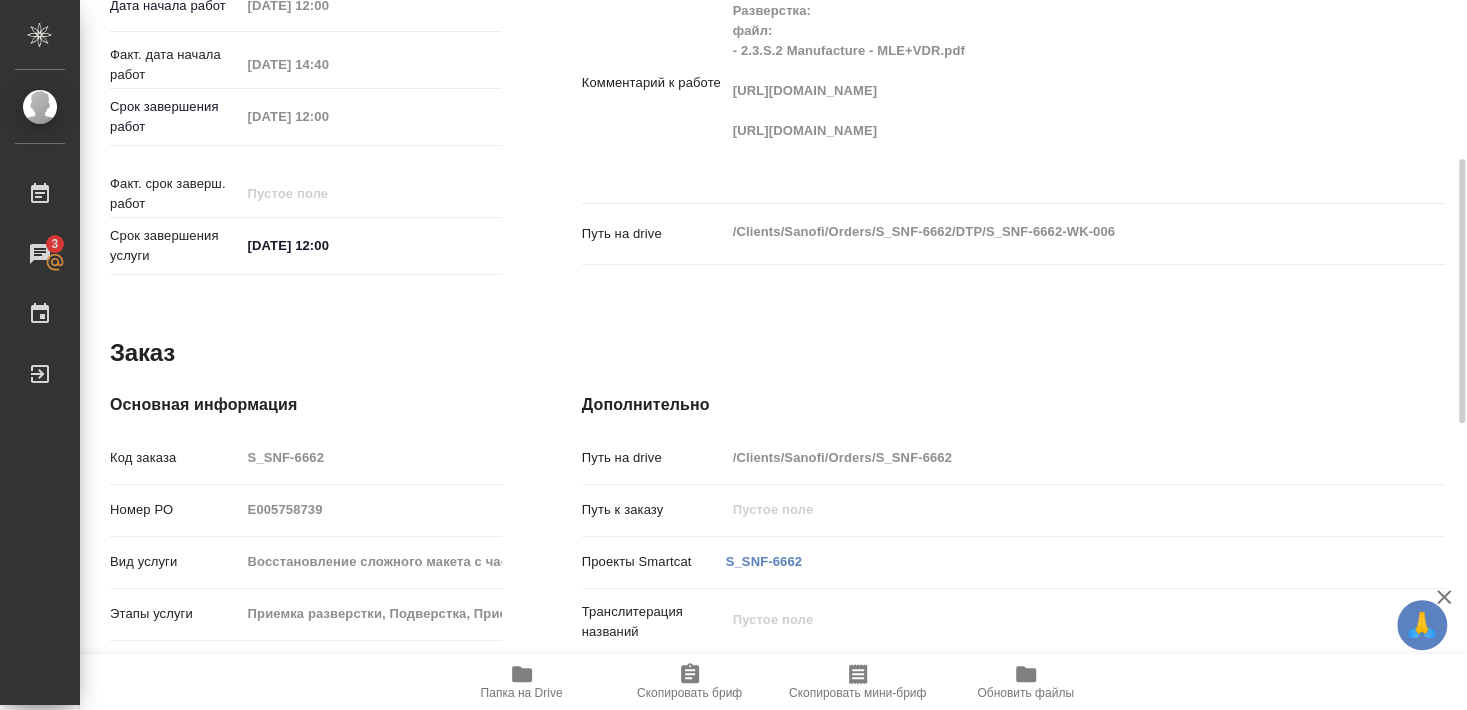 scroll, scrollTop: 720, scrollLeft: 0, axis: vertical 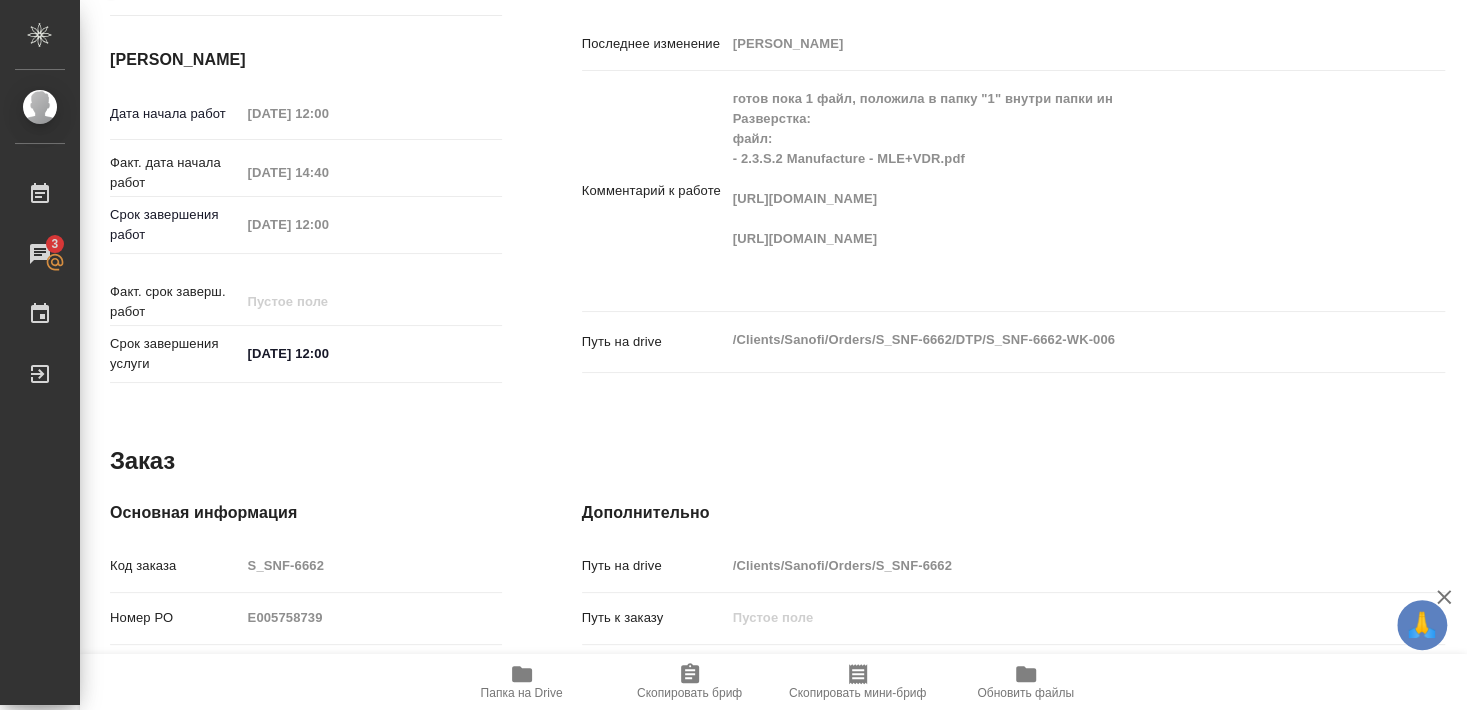 click 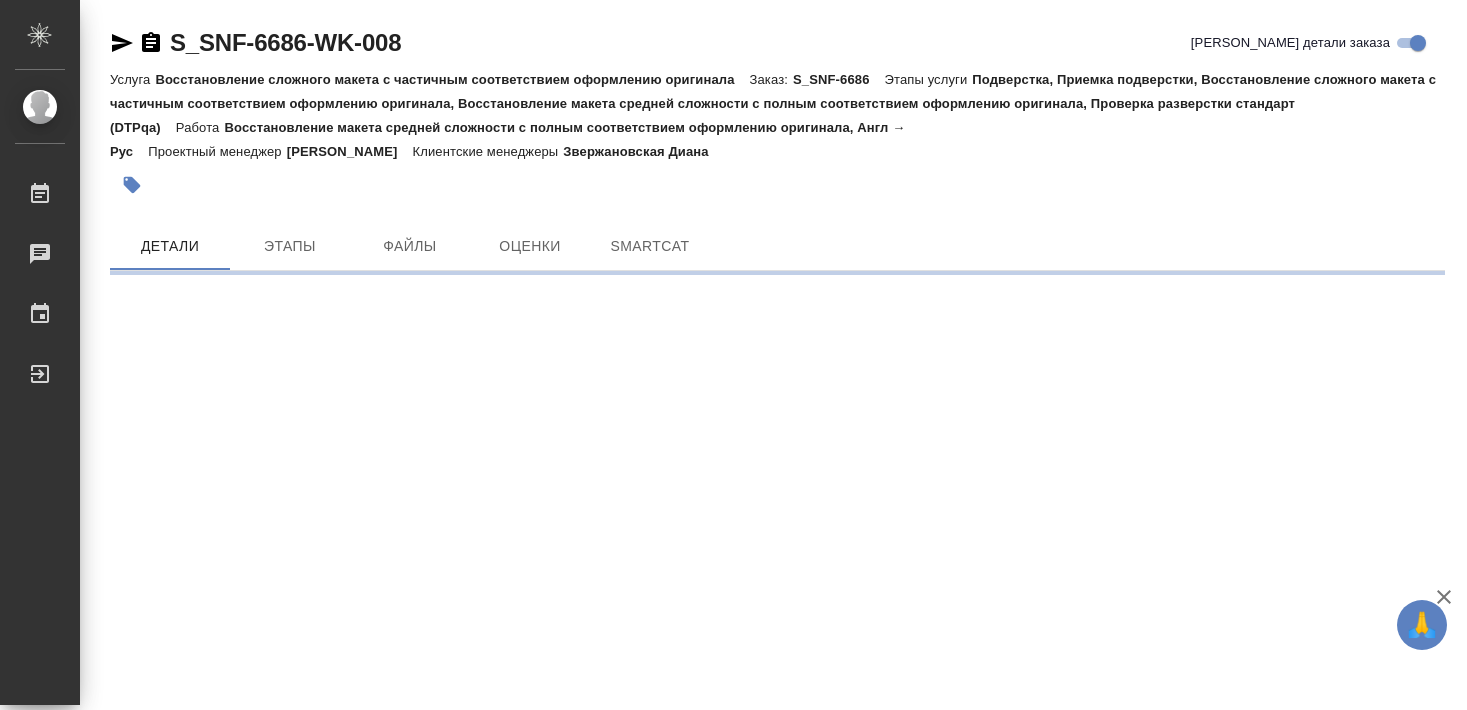 scroll, scrollTop: 0, scrollLeft: 0, axis: both 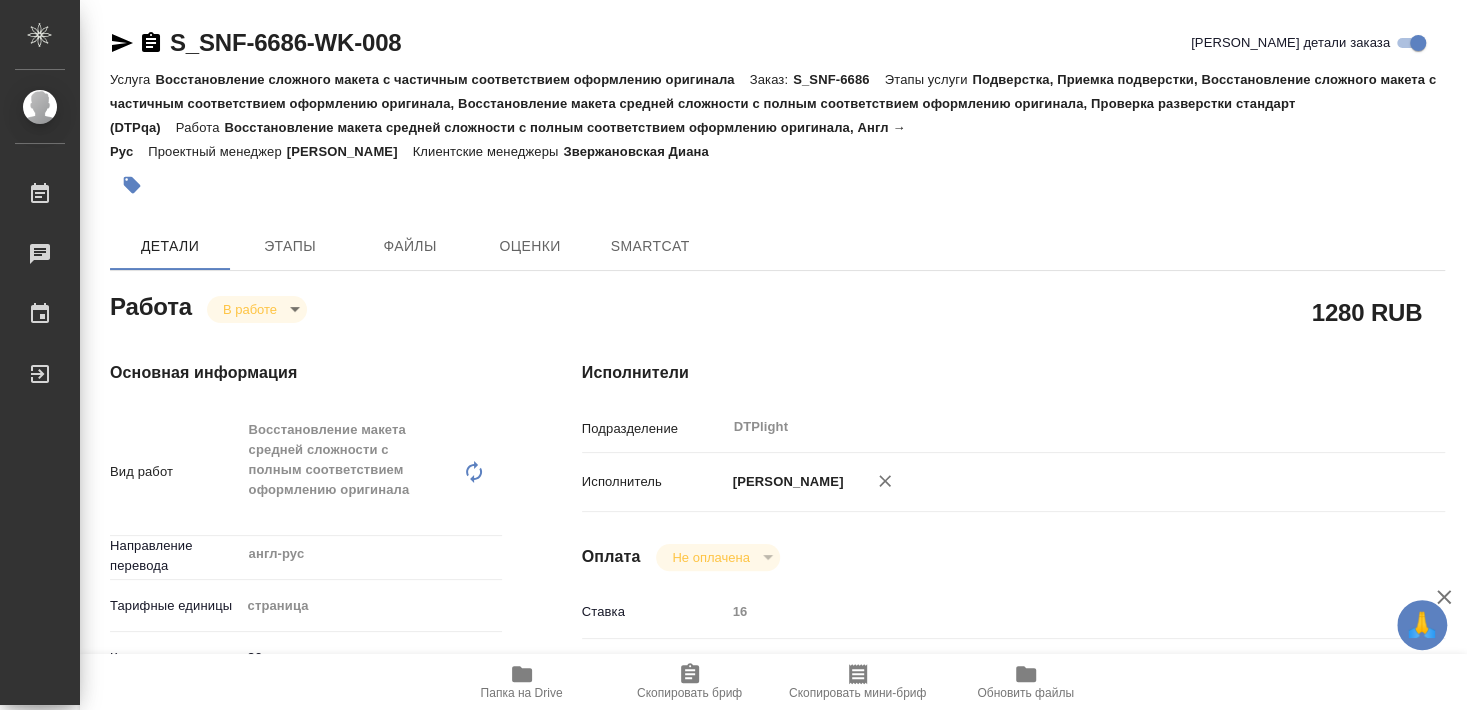 type on "x" 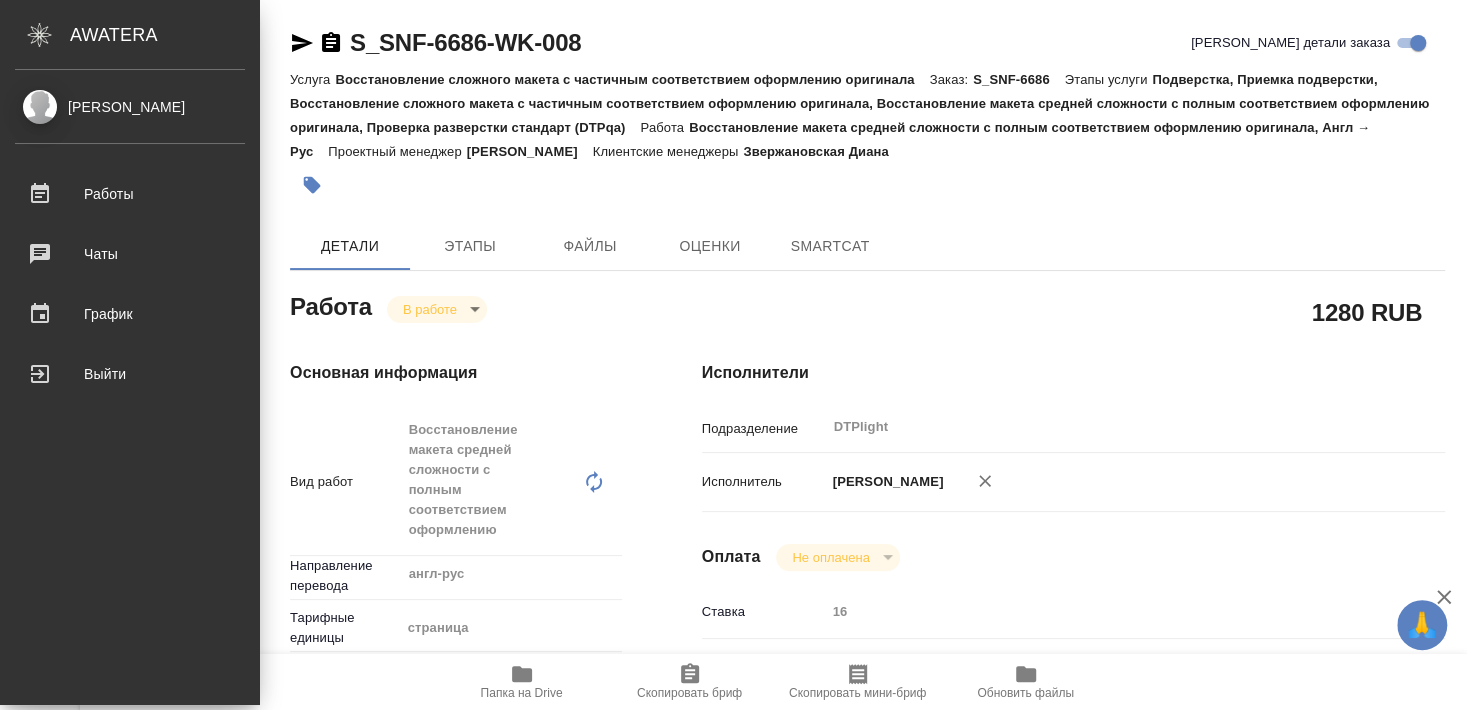 type on "x" 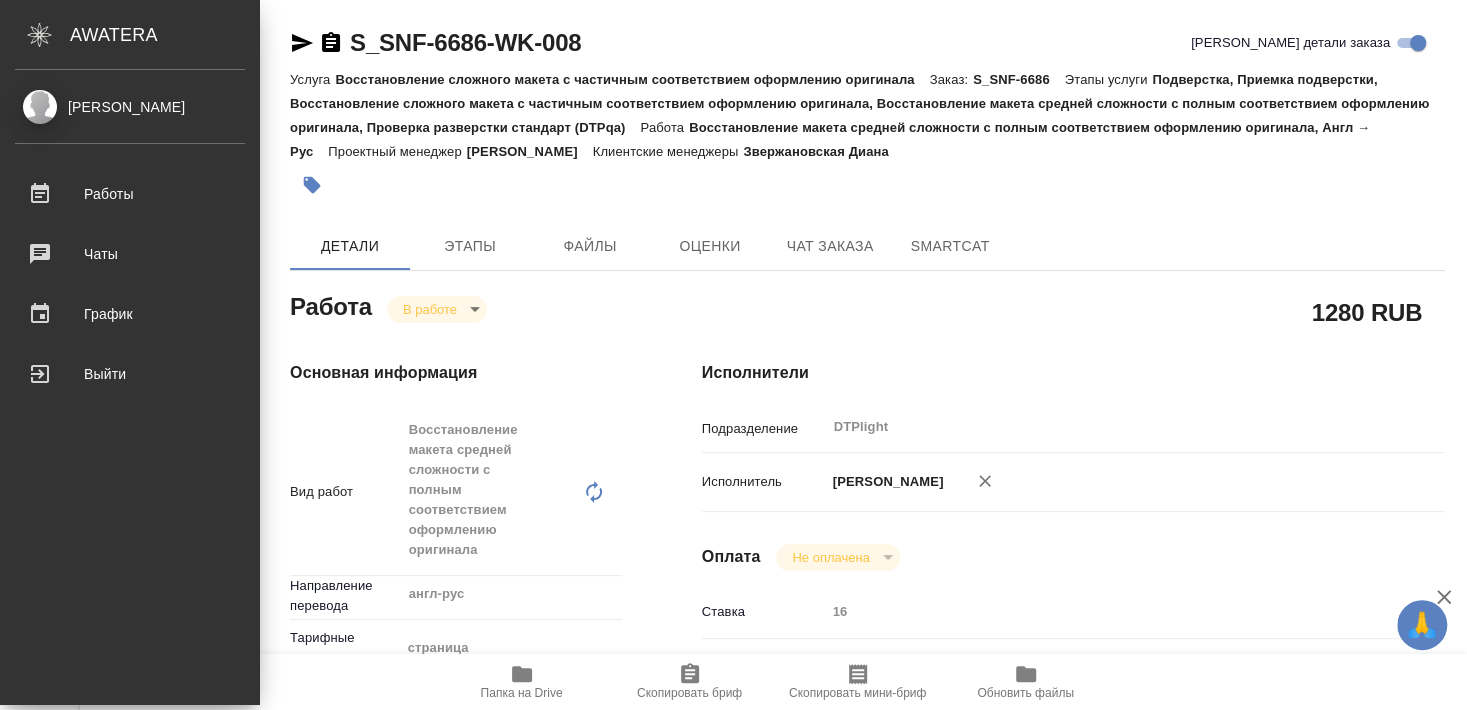 type on "x" 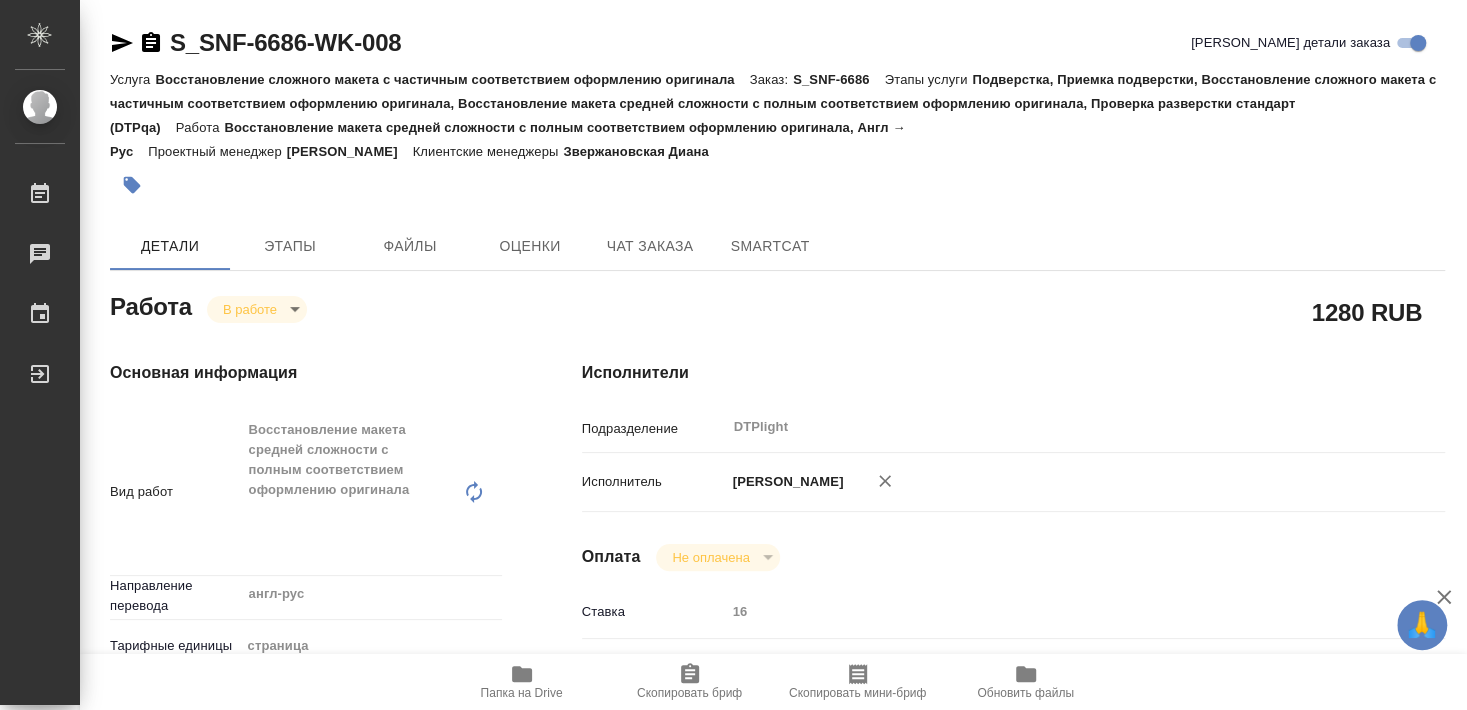 type on "x" 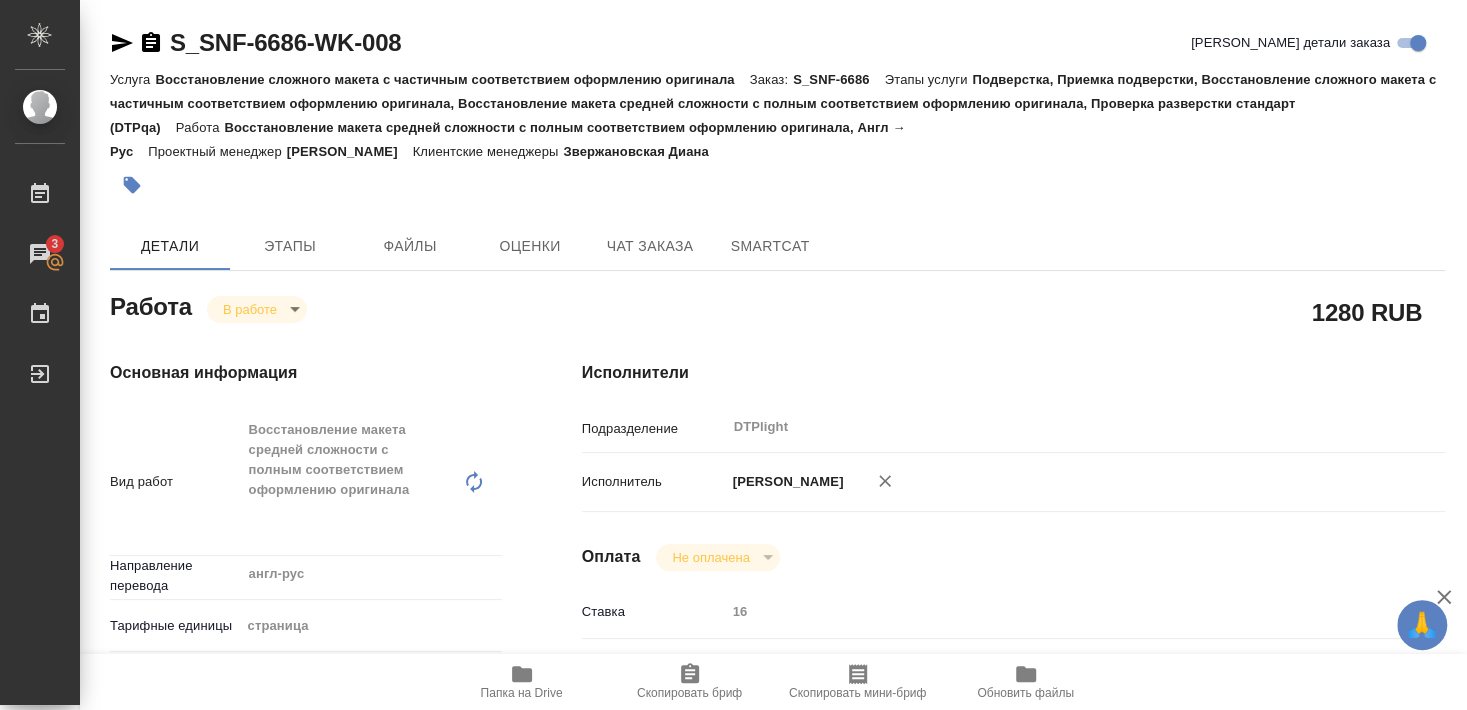 type on "x" 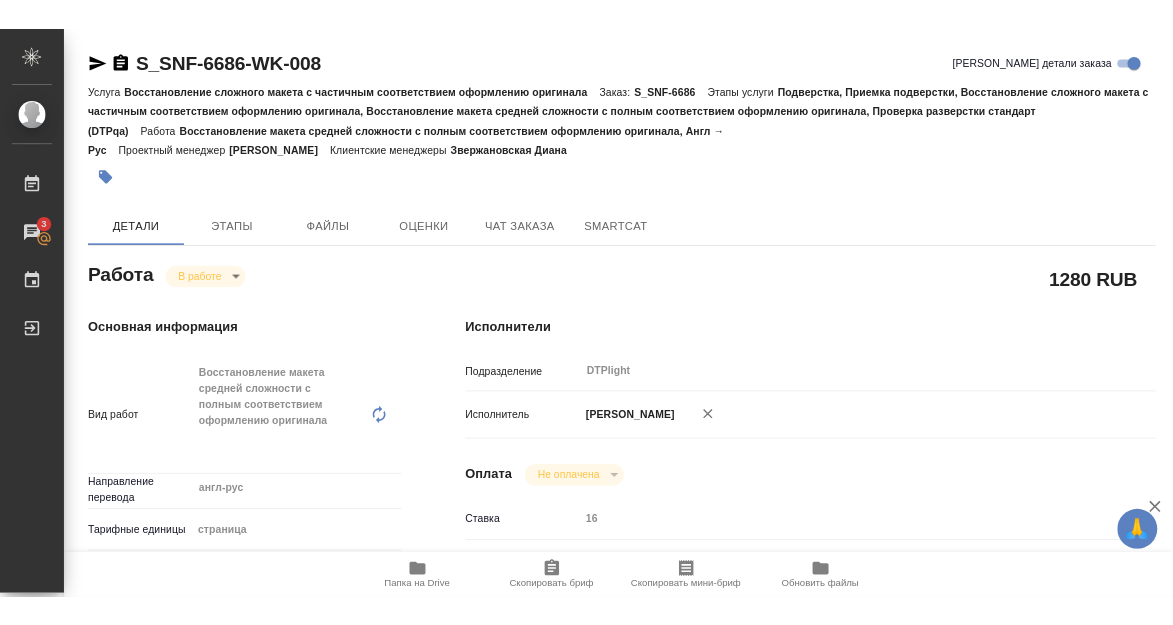 scroll, scrollTop: 216, scrollLeft: 0, axis: vertical 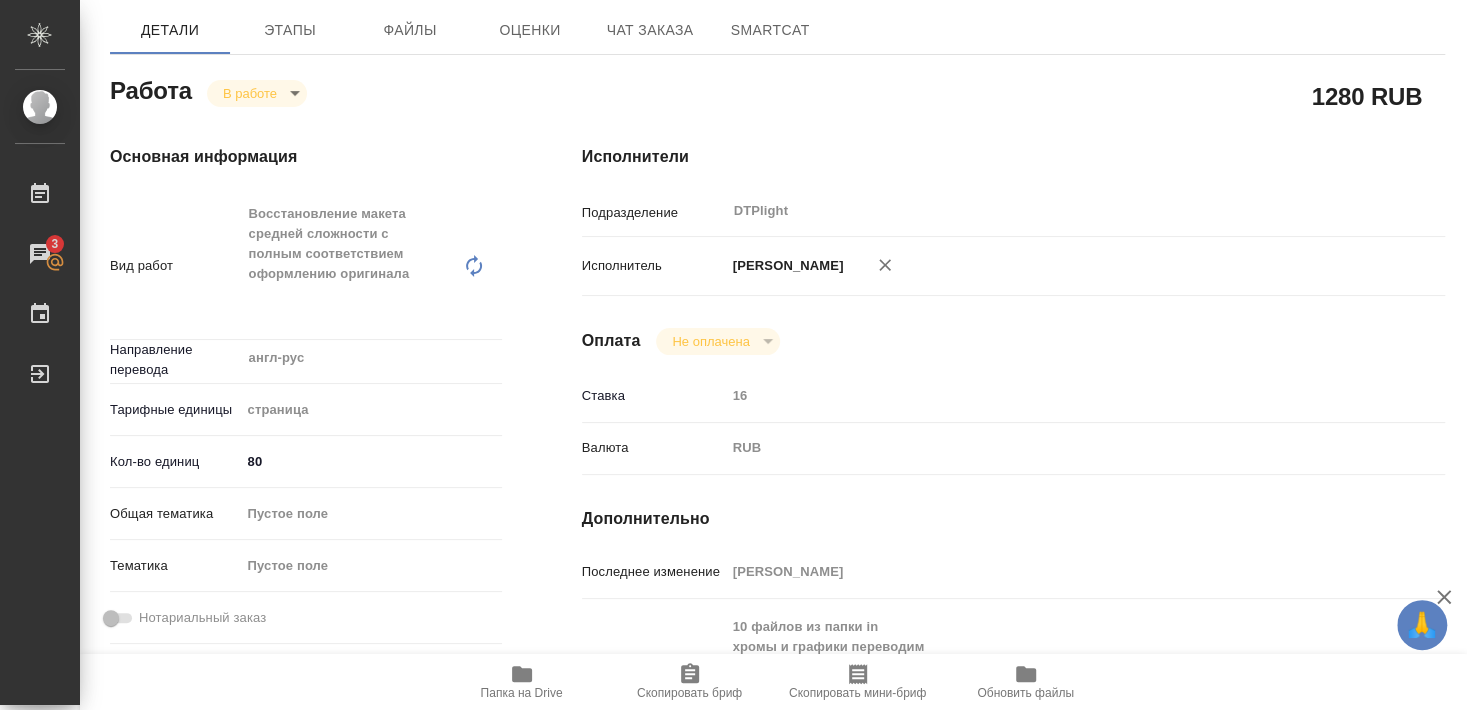 click 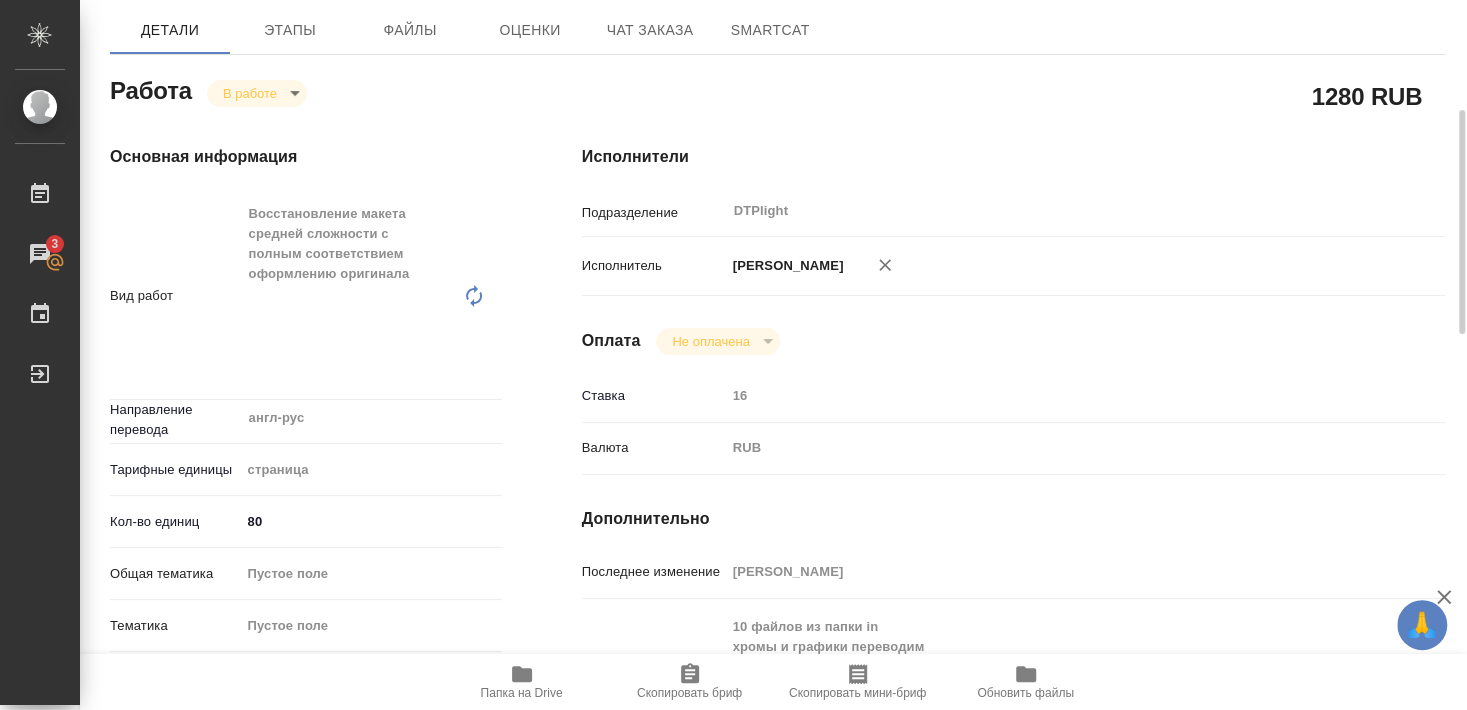 type on "x" 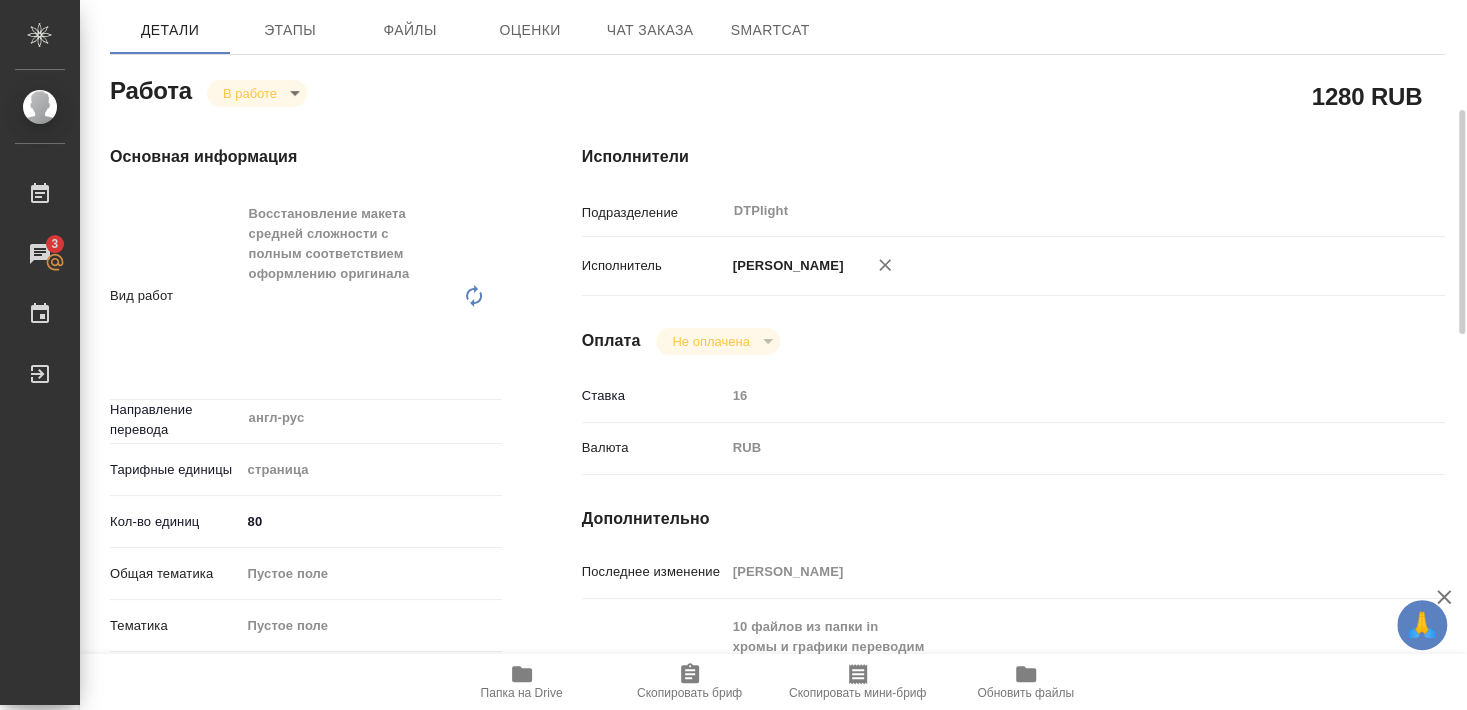 type on "x" 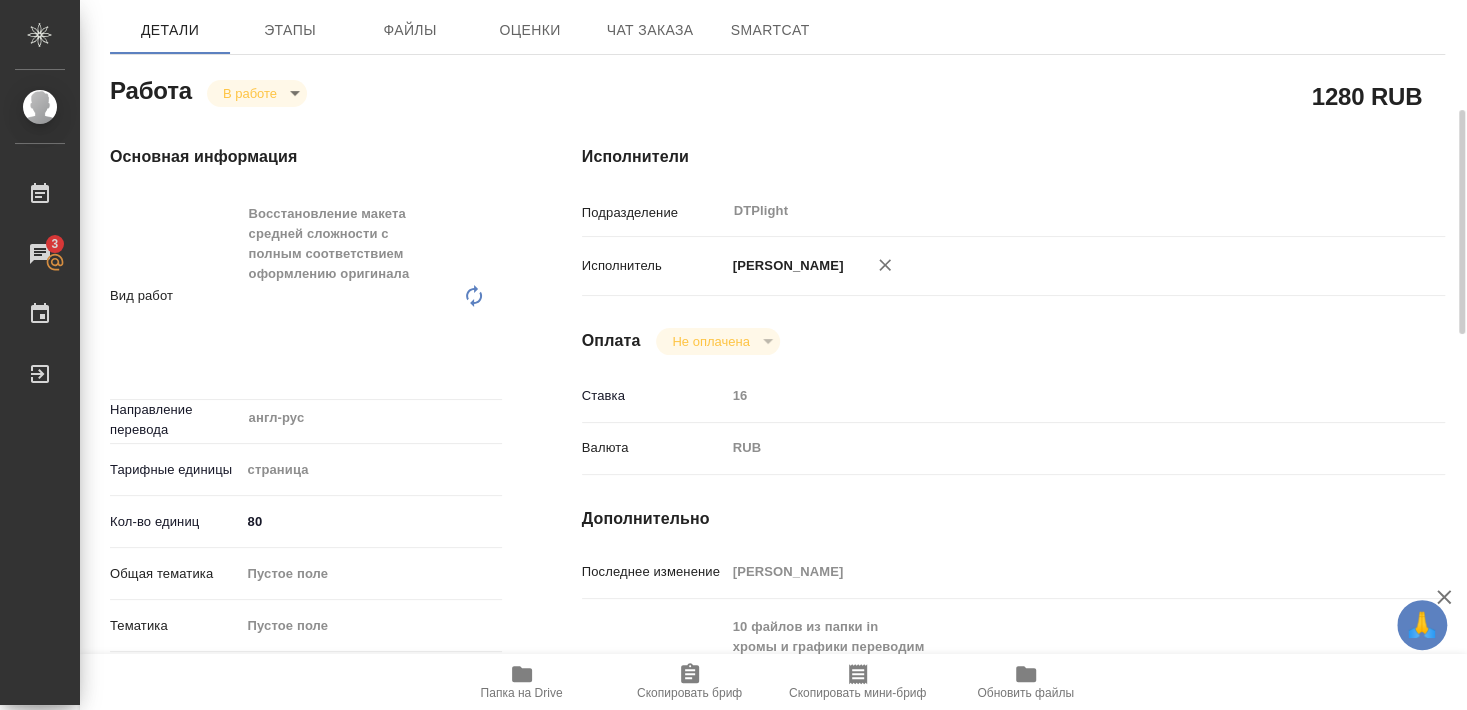 type on "x" 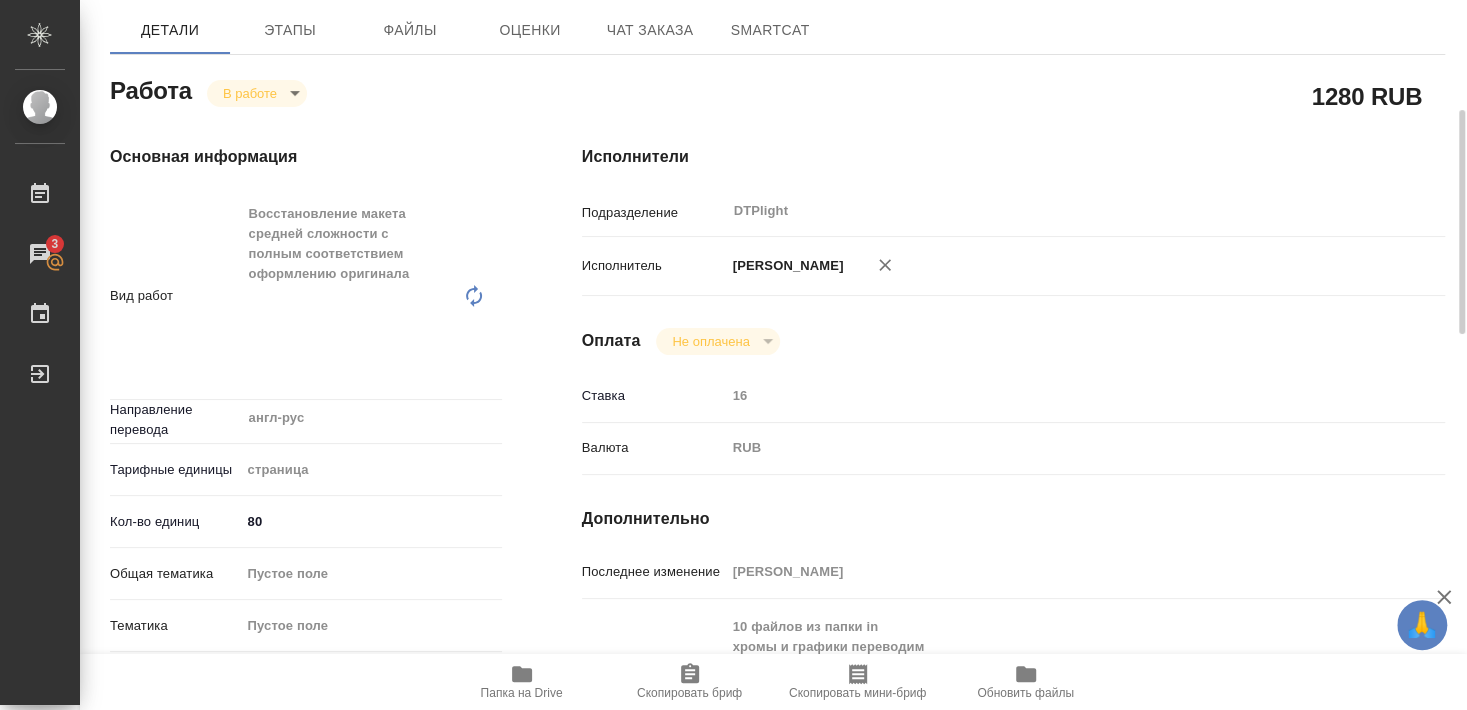 type on "x" 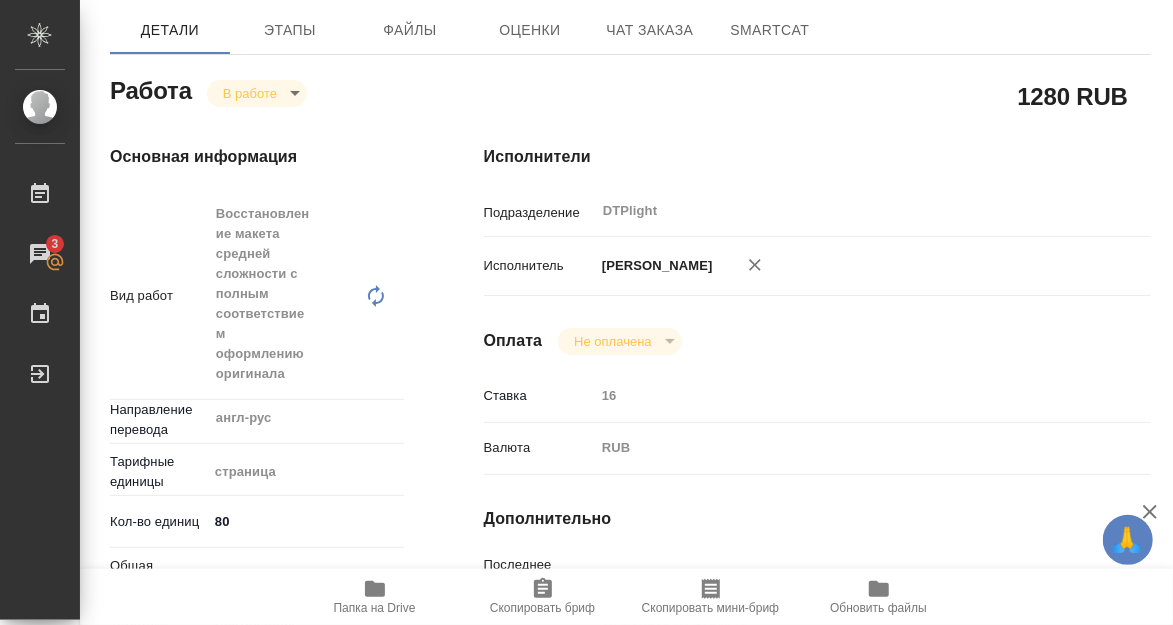 scroll, scrollTop: 240, scrollLeft: 0, axis: vertical 